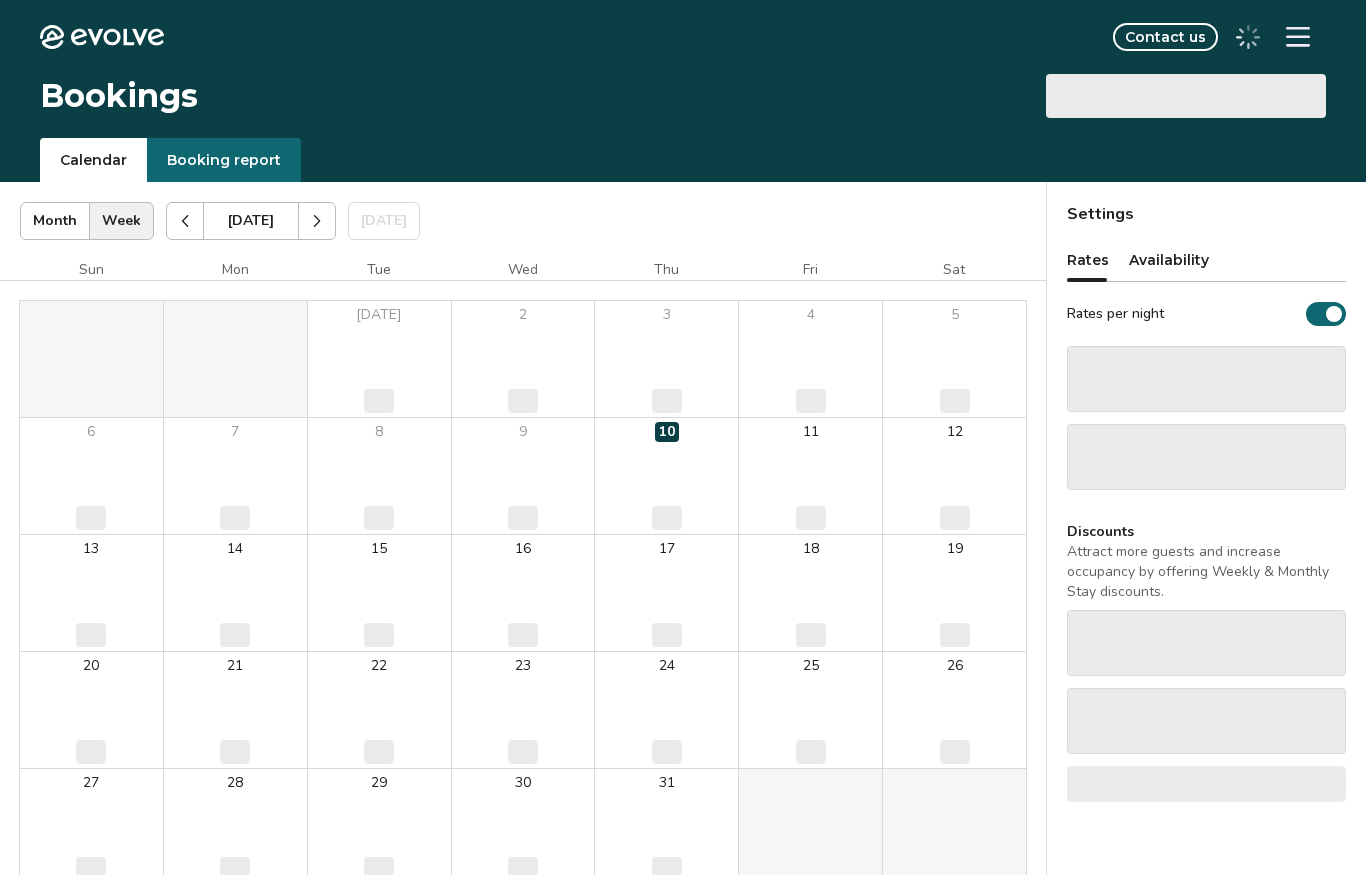 scroll, scrollTop: 0, scrollLeft: 0, axis: both 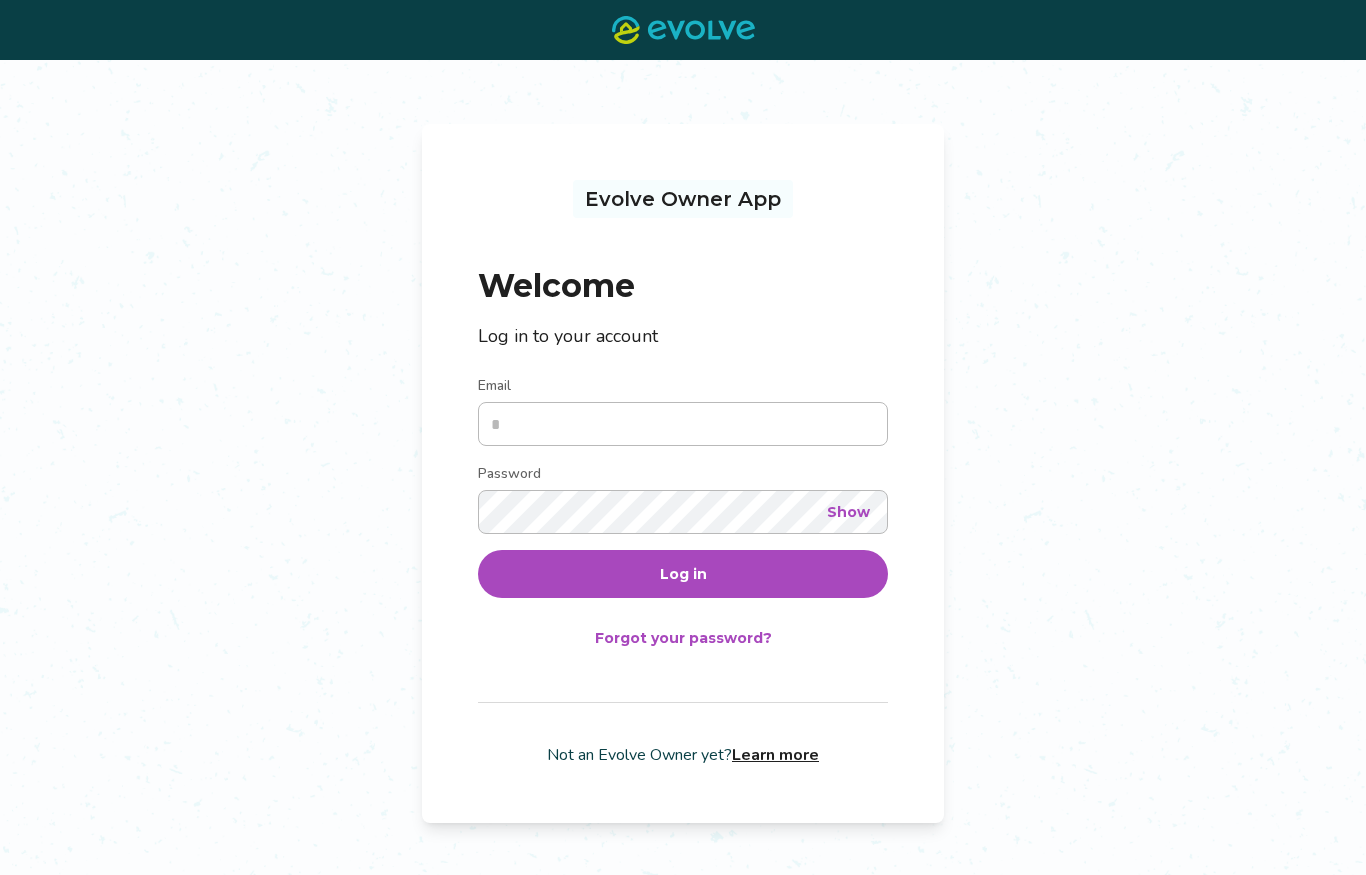 type on "**********" 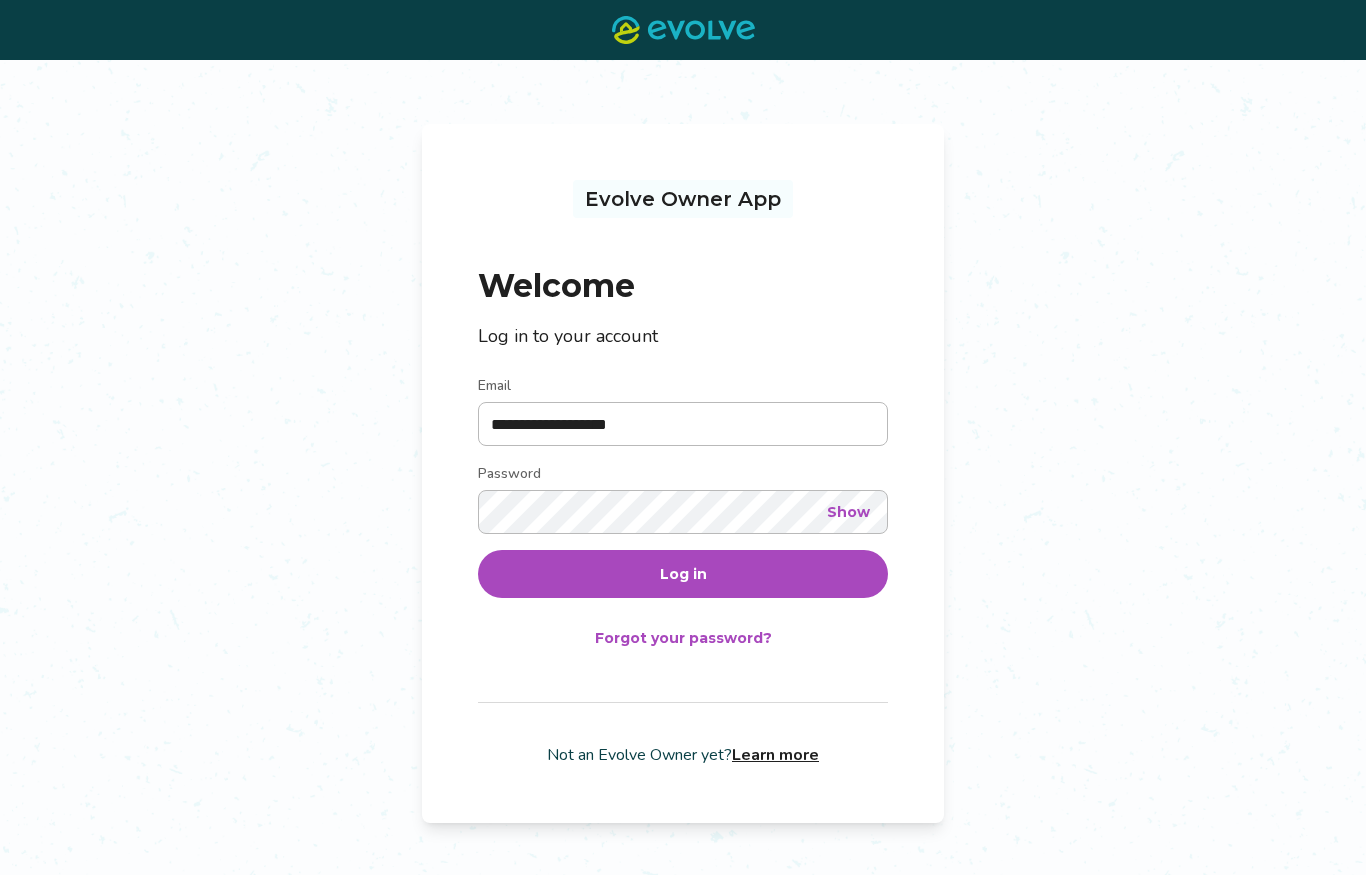 click on "Log in" at bounding box center (683, 574) 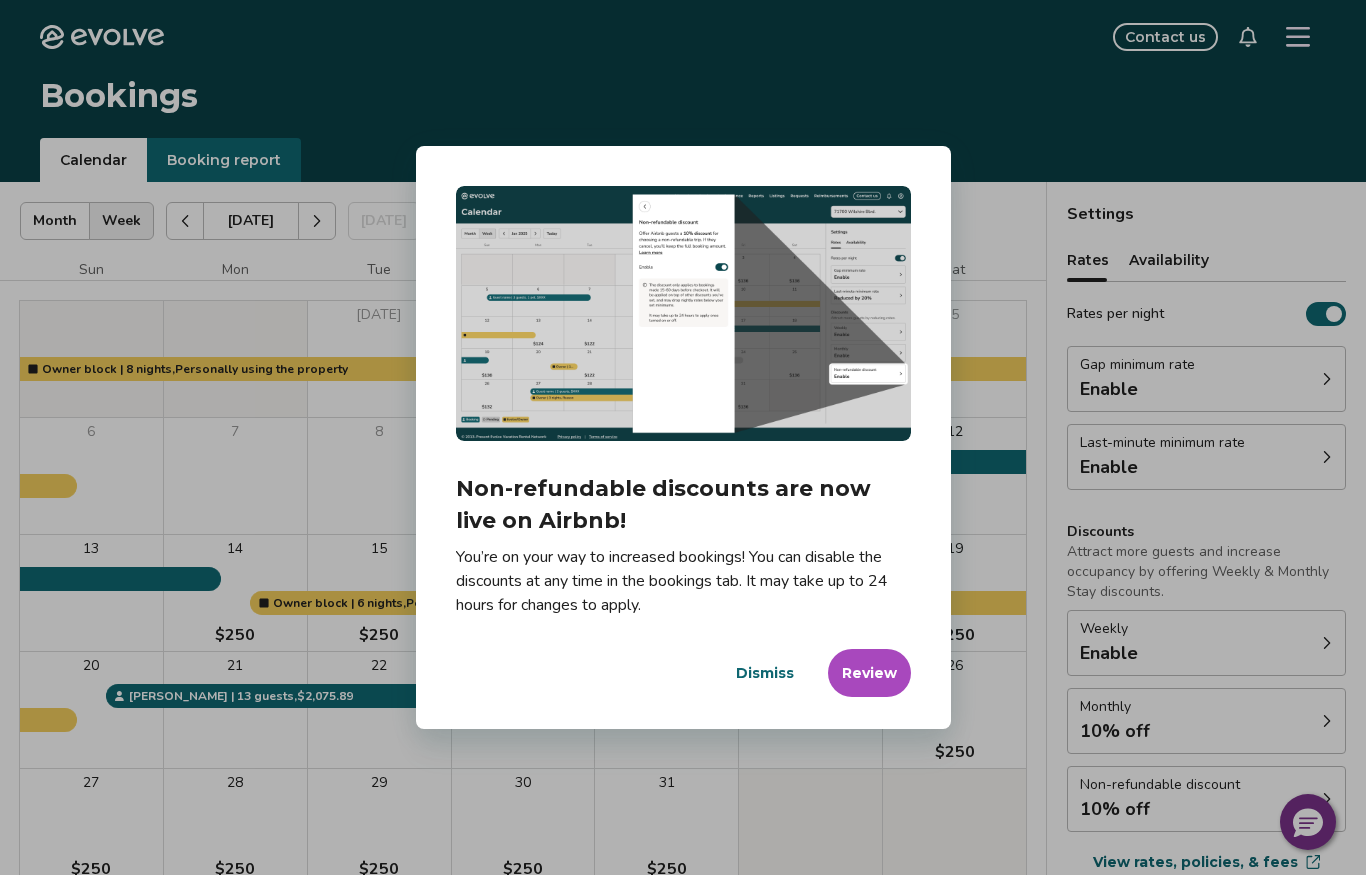 click on "Review" at bounding box center (869, 673) 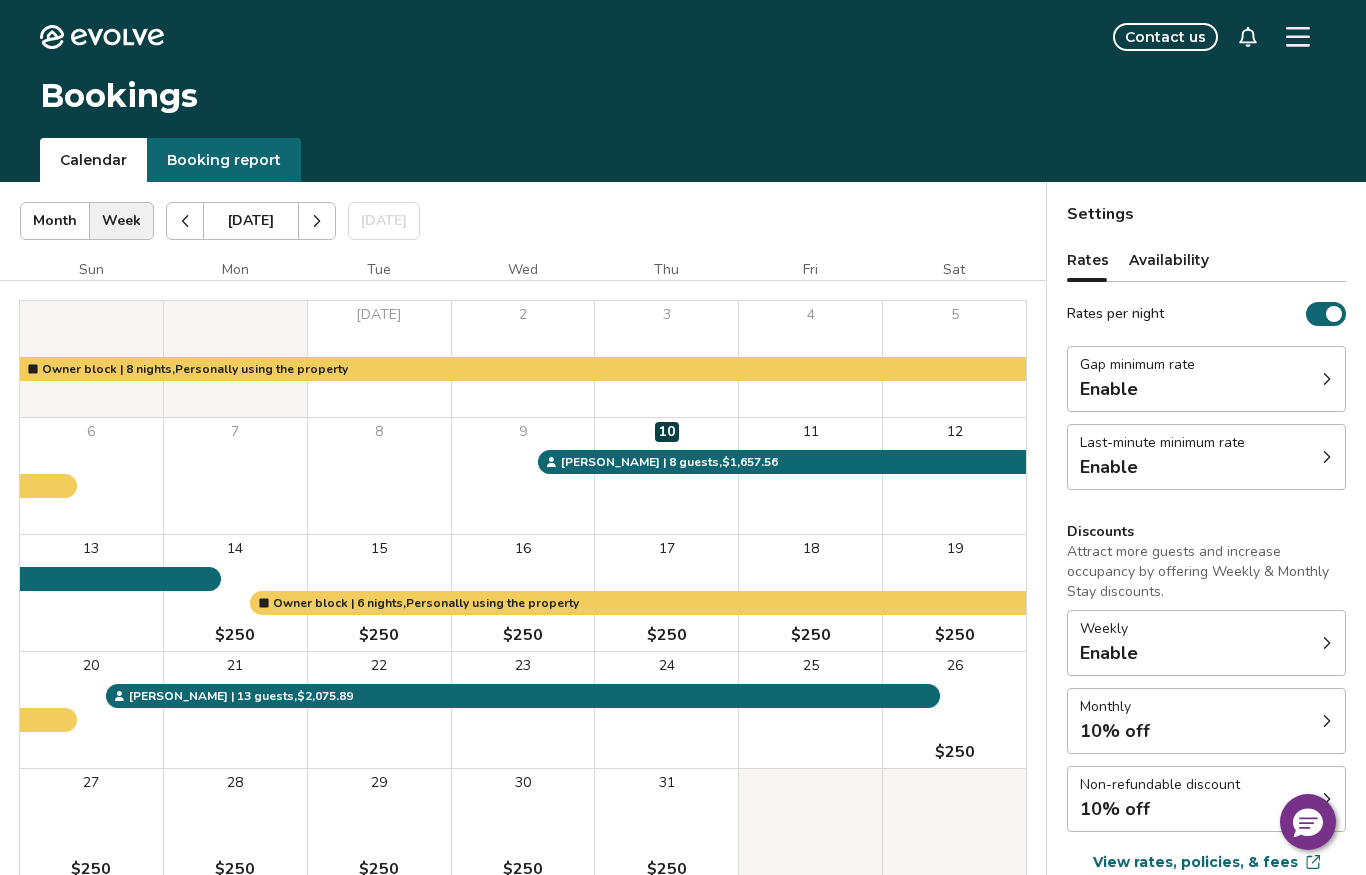 click on "Monthly 10% off" at bounding box center (1206, 721) 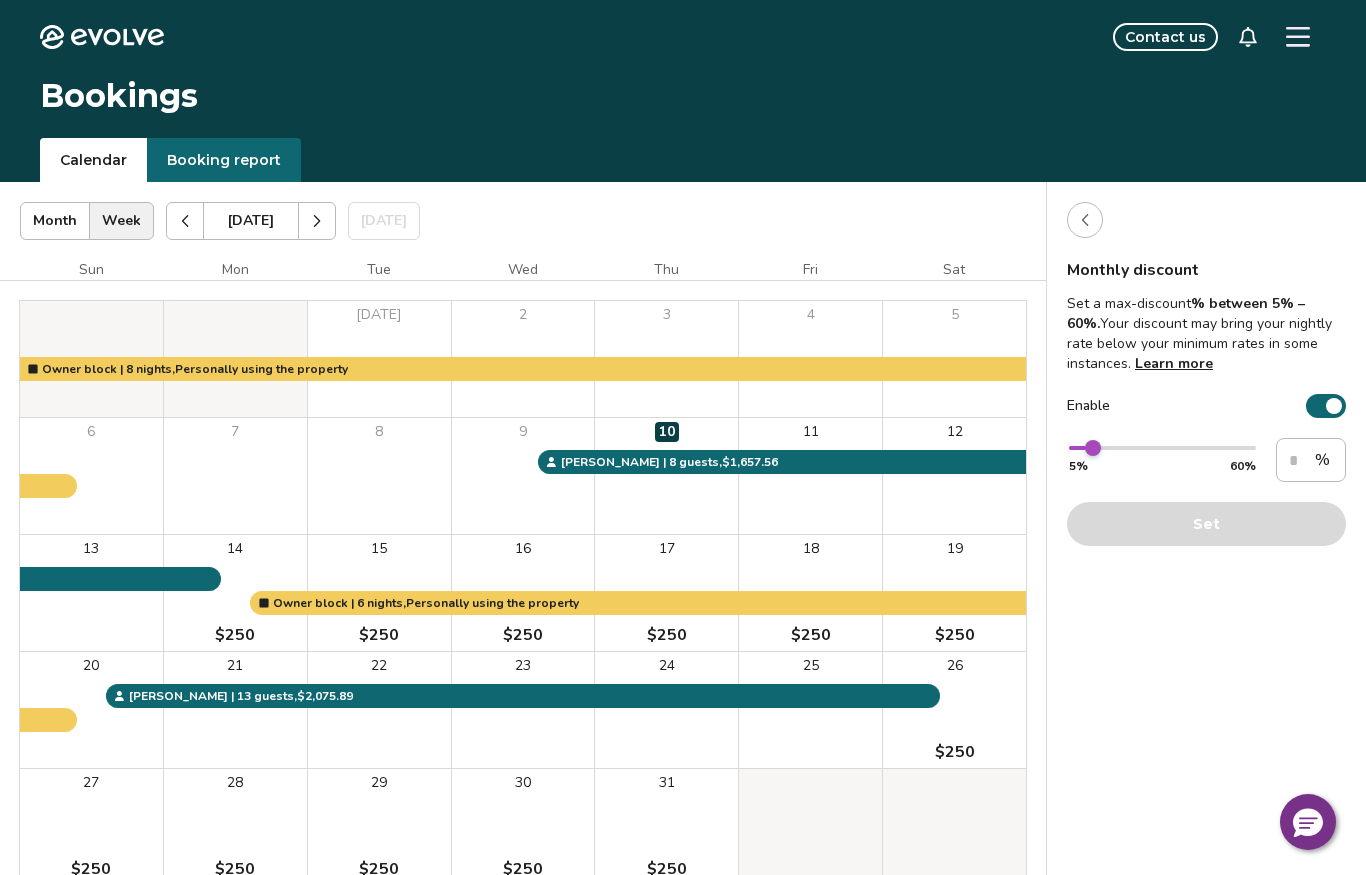 click at bounding box center (1085, 220) 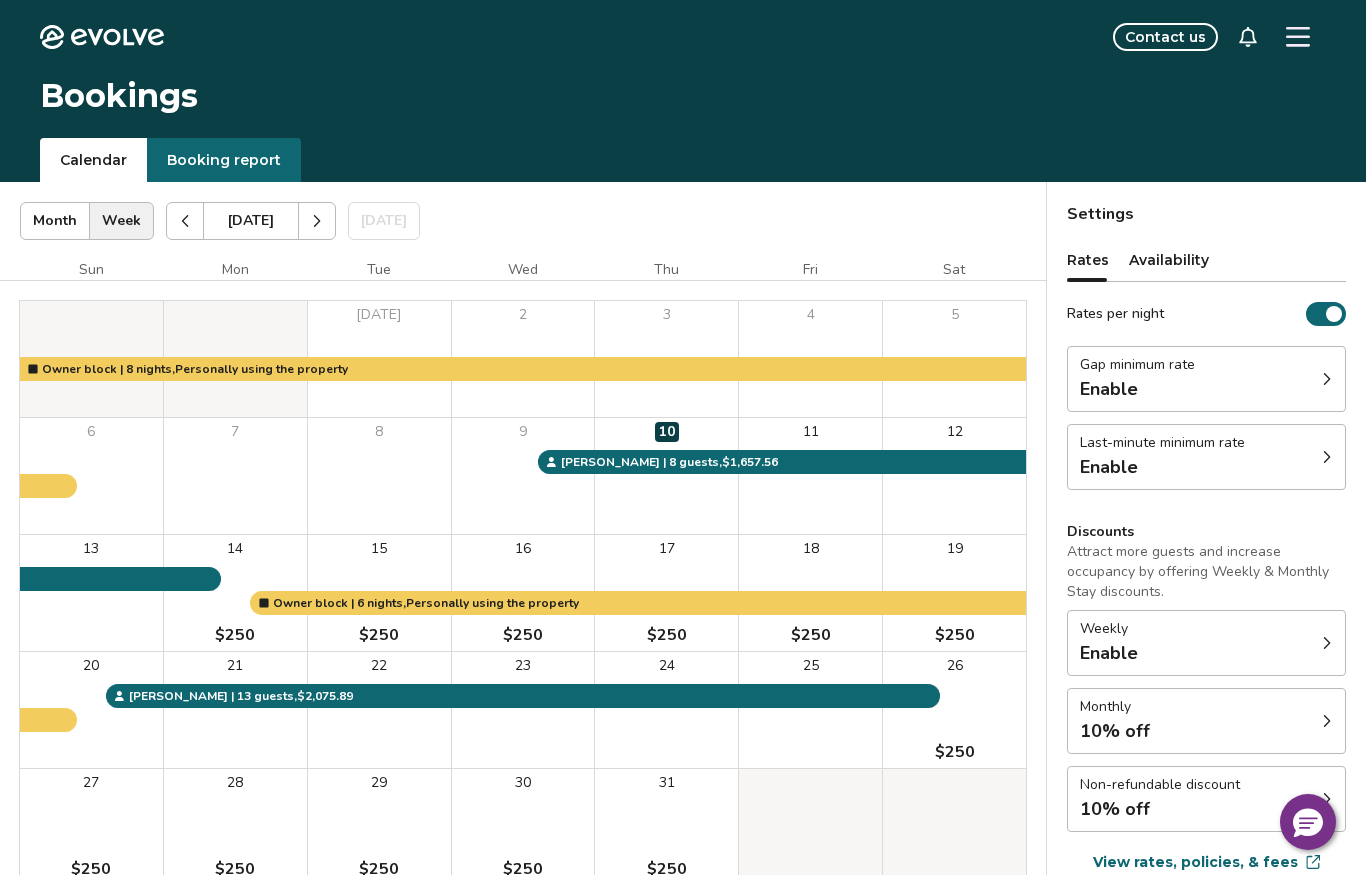 click 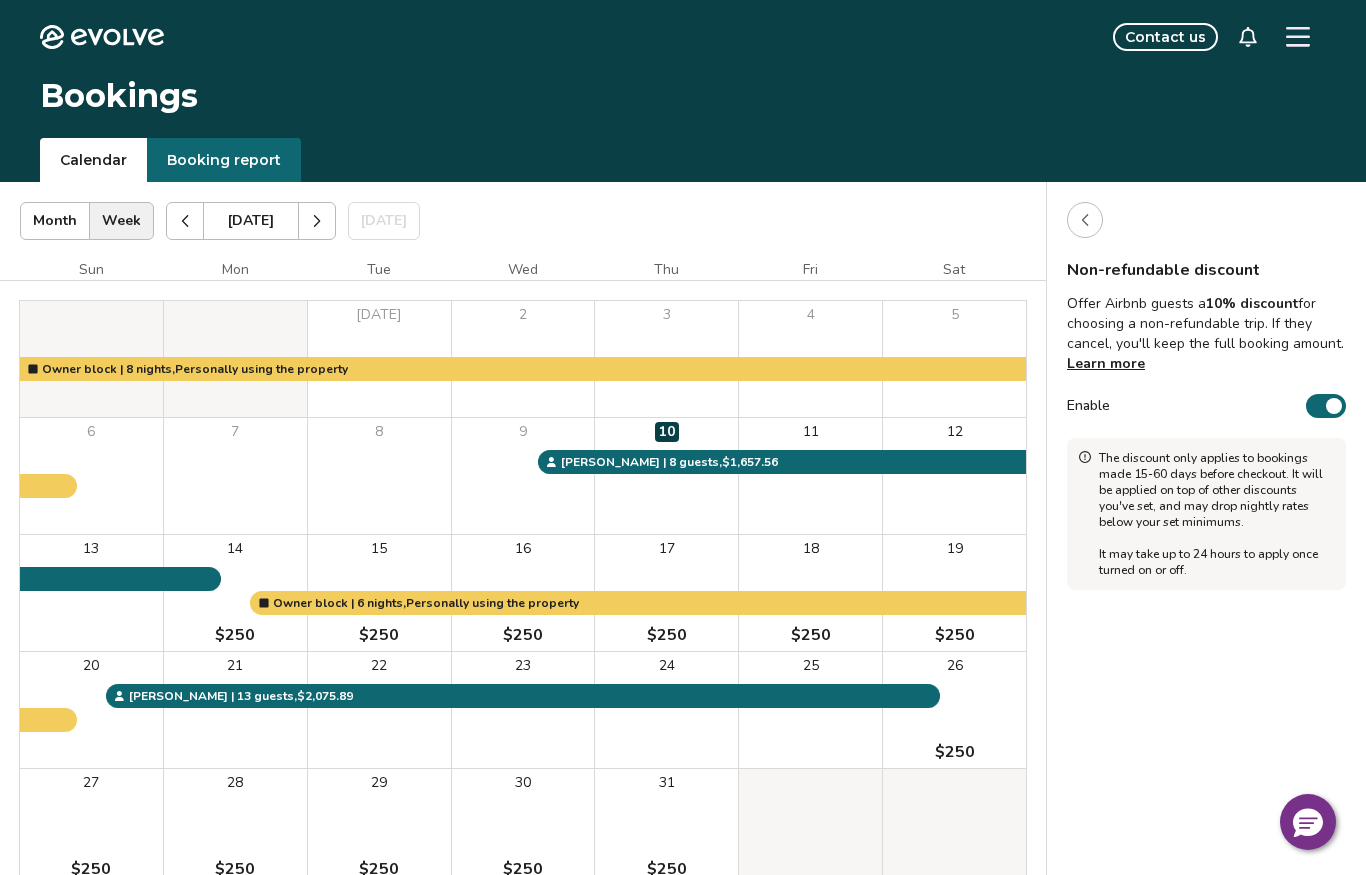 click at bounding box center [1085, 220] 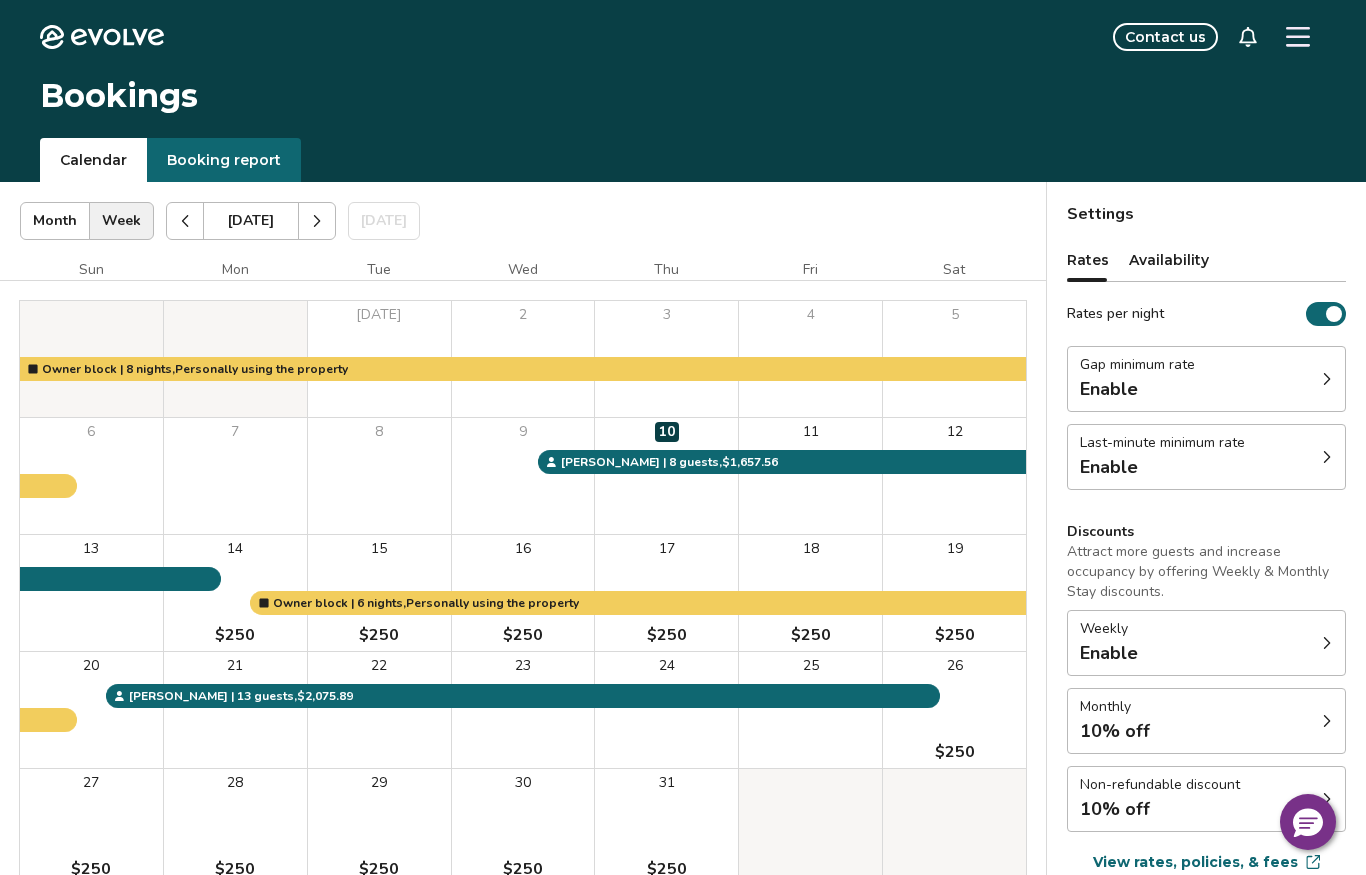click on "Last-minute minimum rate Enable" at bounding box center (1206, 457) 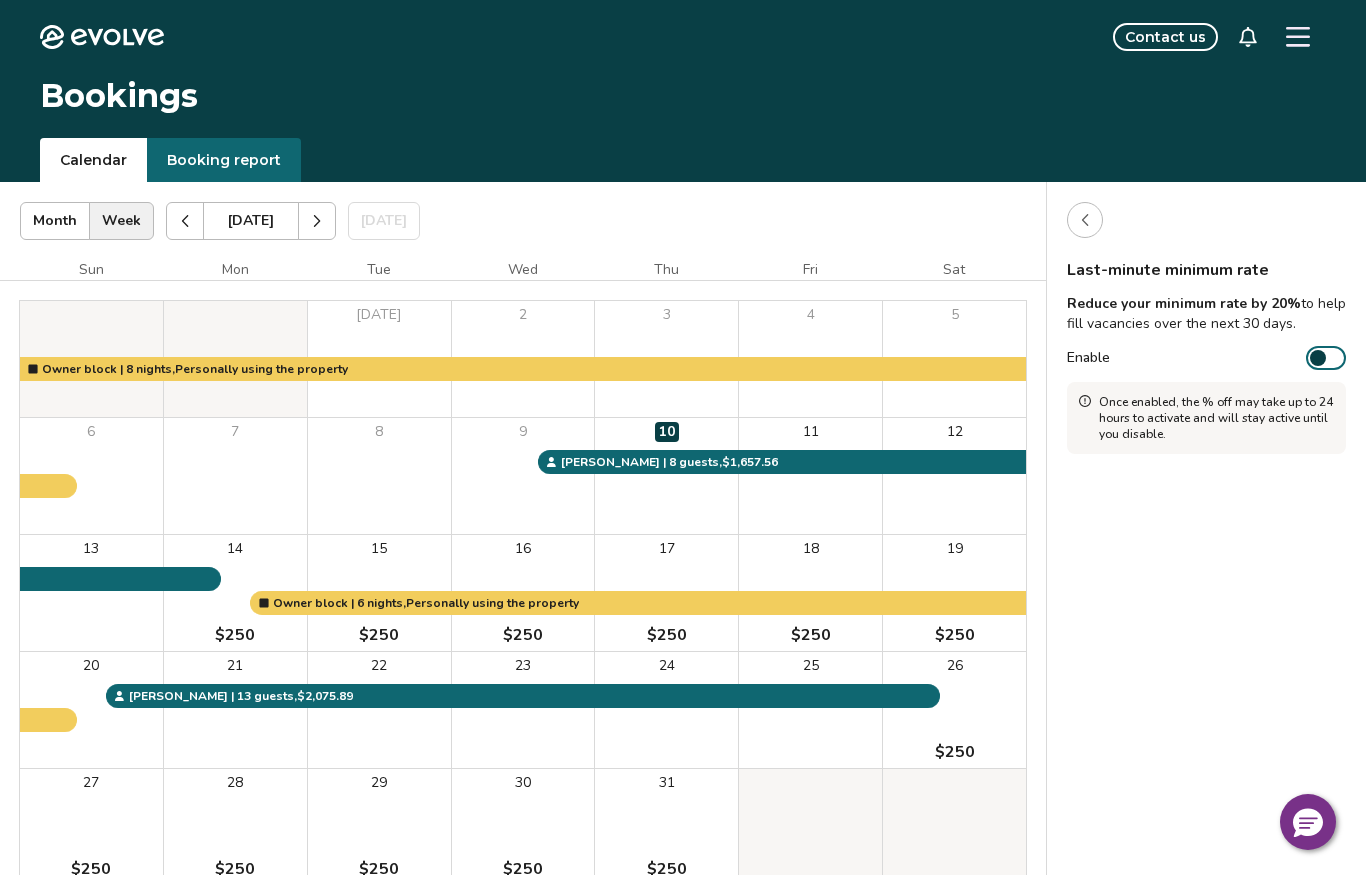 click on "Last-minute minimum rate Reduce your minimum rate by 20%  to help fill vacancies over the next 30 days. Enable Once enabled, the % off may take up to 24 hours to activate and will stay active until you disable." at bounding box center (1206, 568) 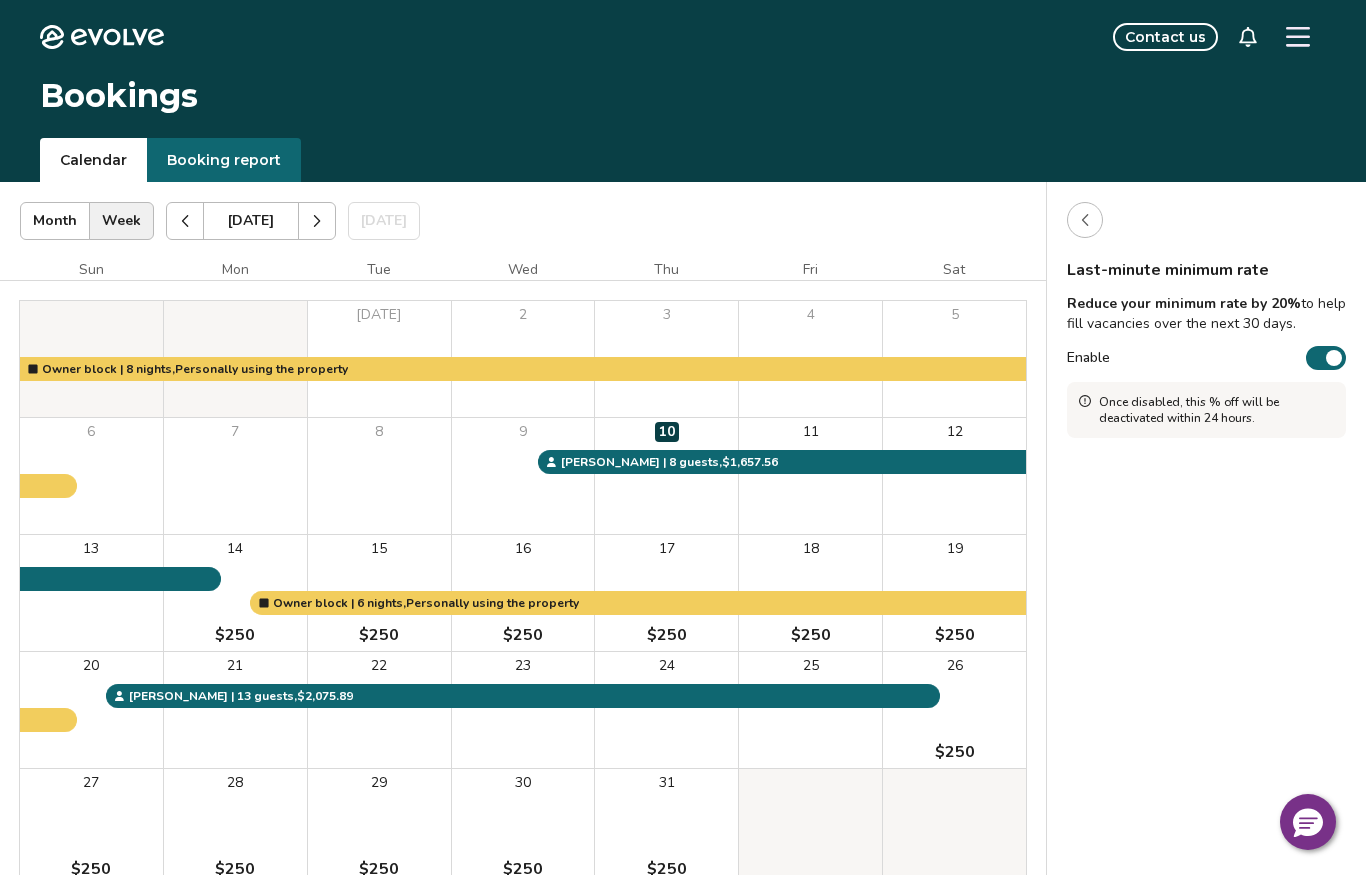 click at bounding box center (1085, 220) 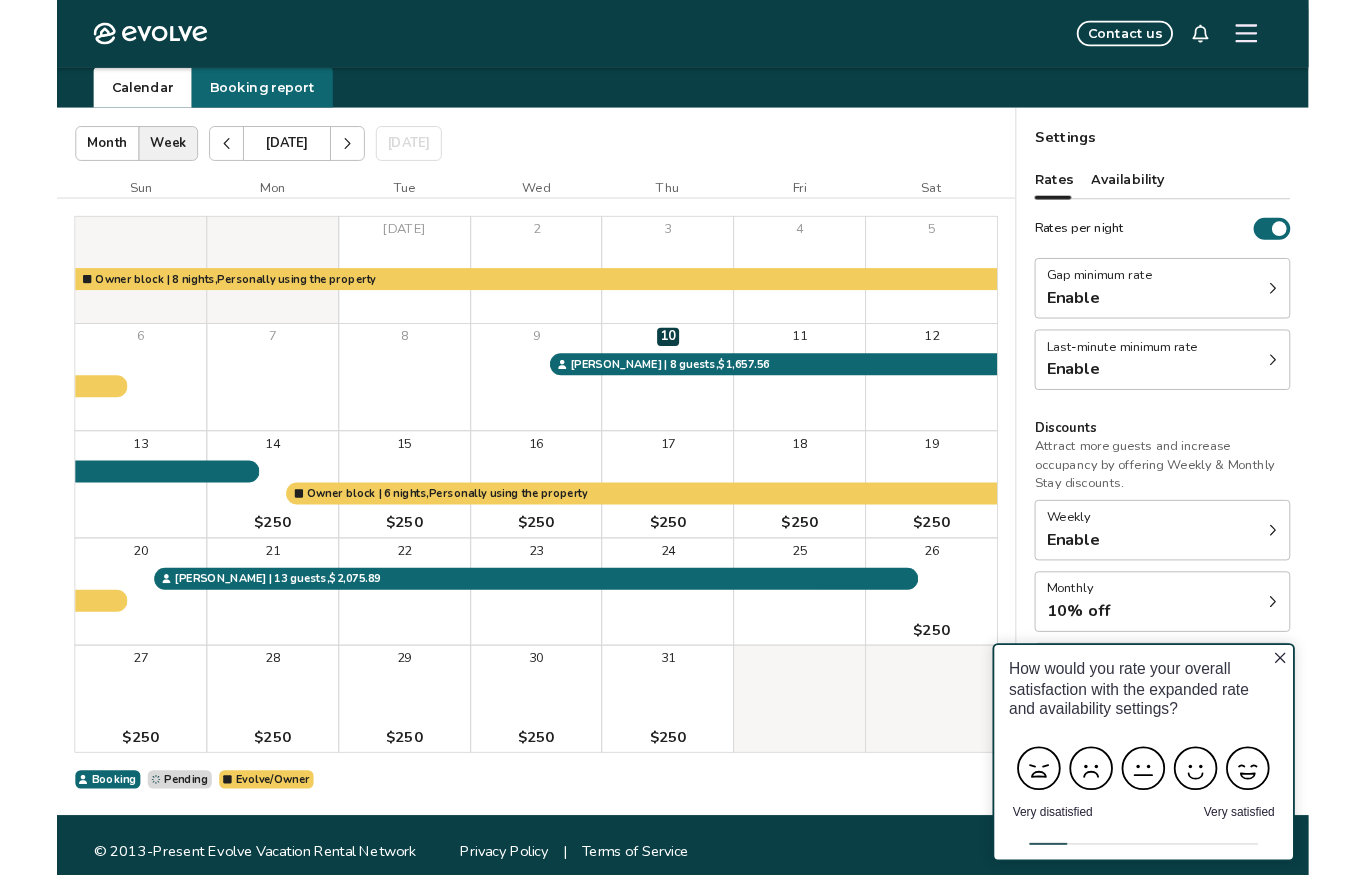 scroll, scrollTop: 159, scrollLeft: 0, axis: vertical 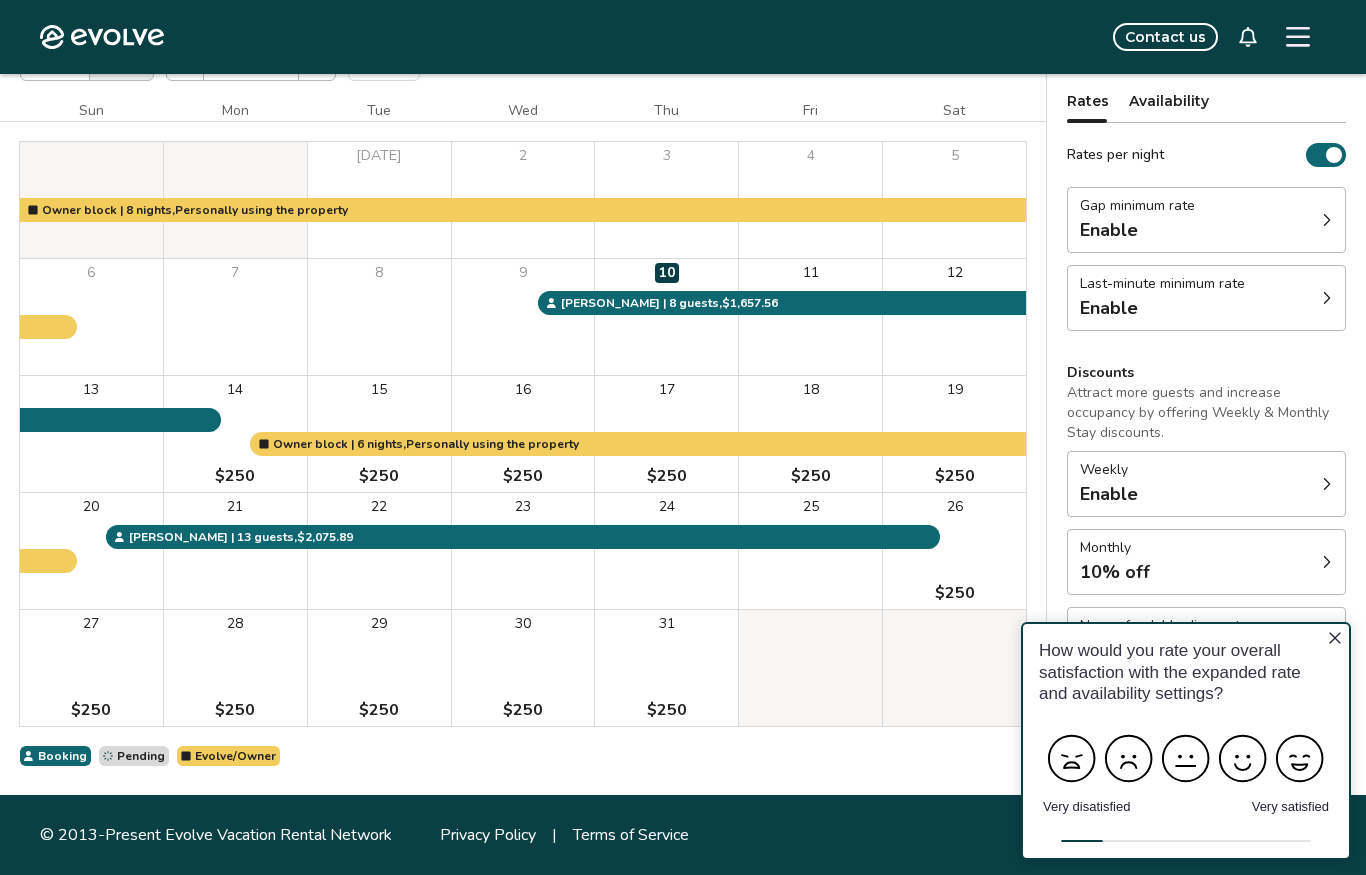 click on "Gap minimum rate Enable" at bounding box center (1206, 220) 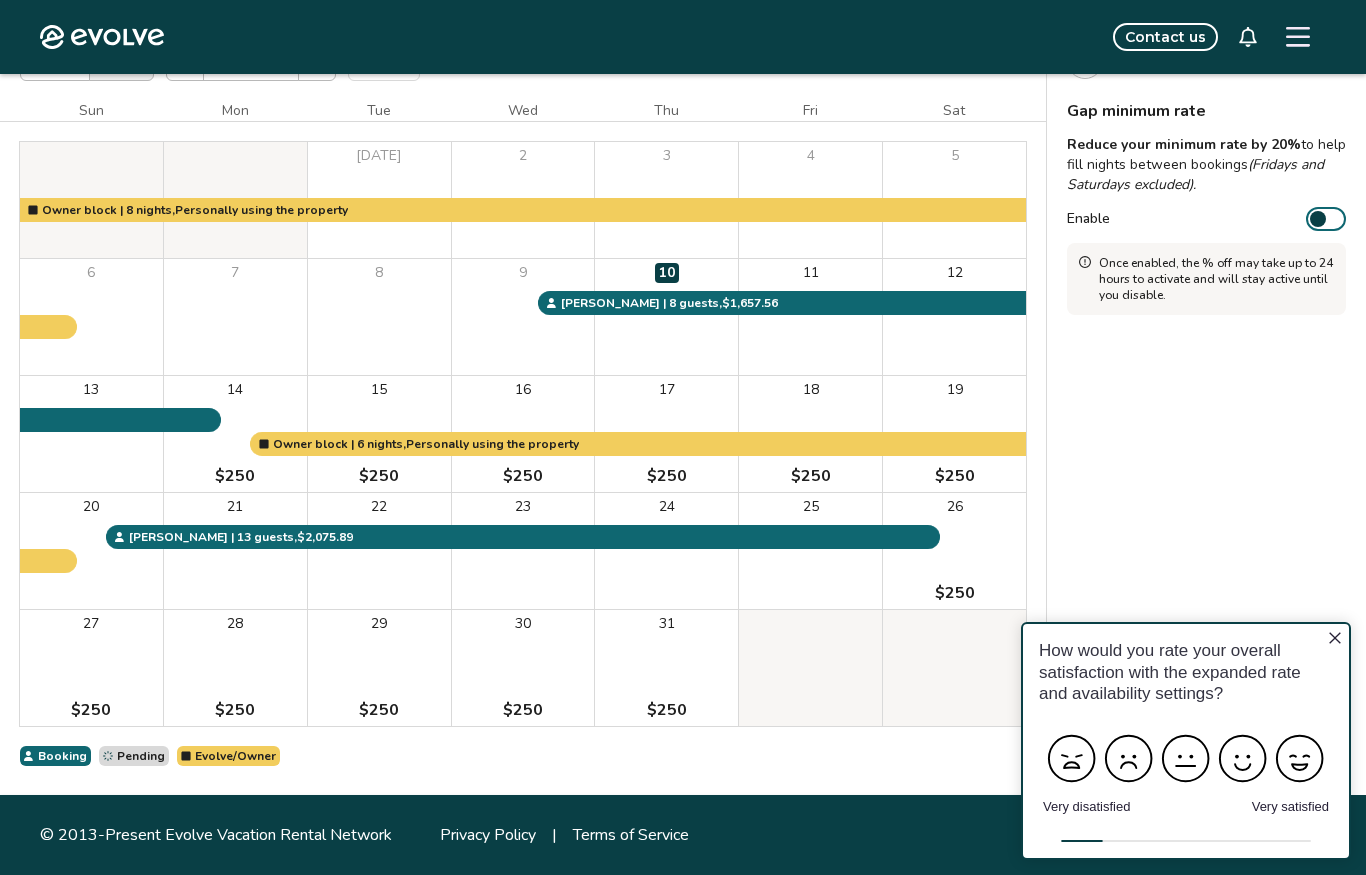 click on "Enable" at bounding box center [1326, 219] 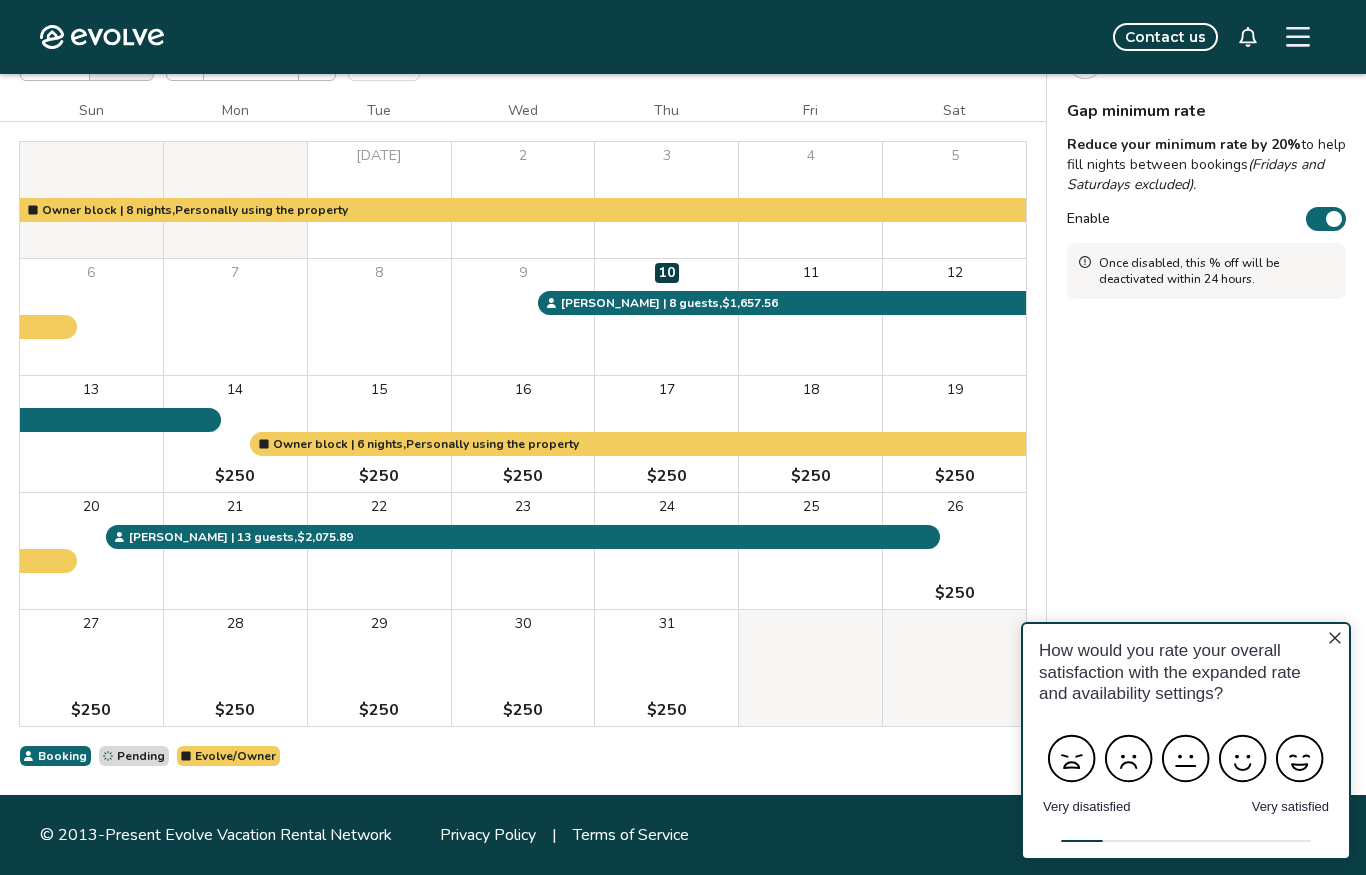 click 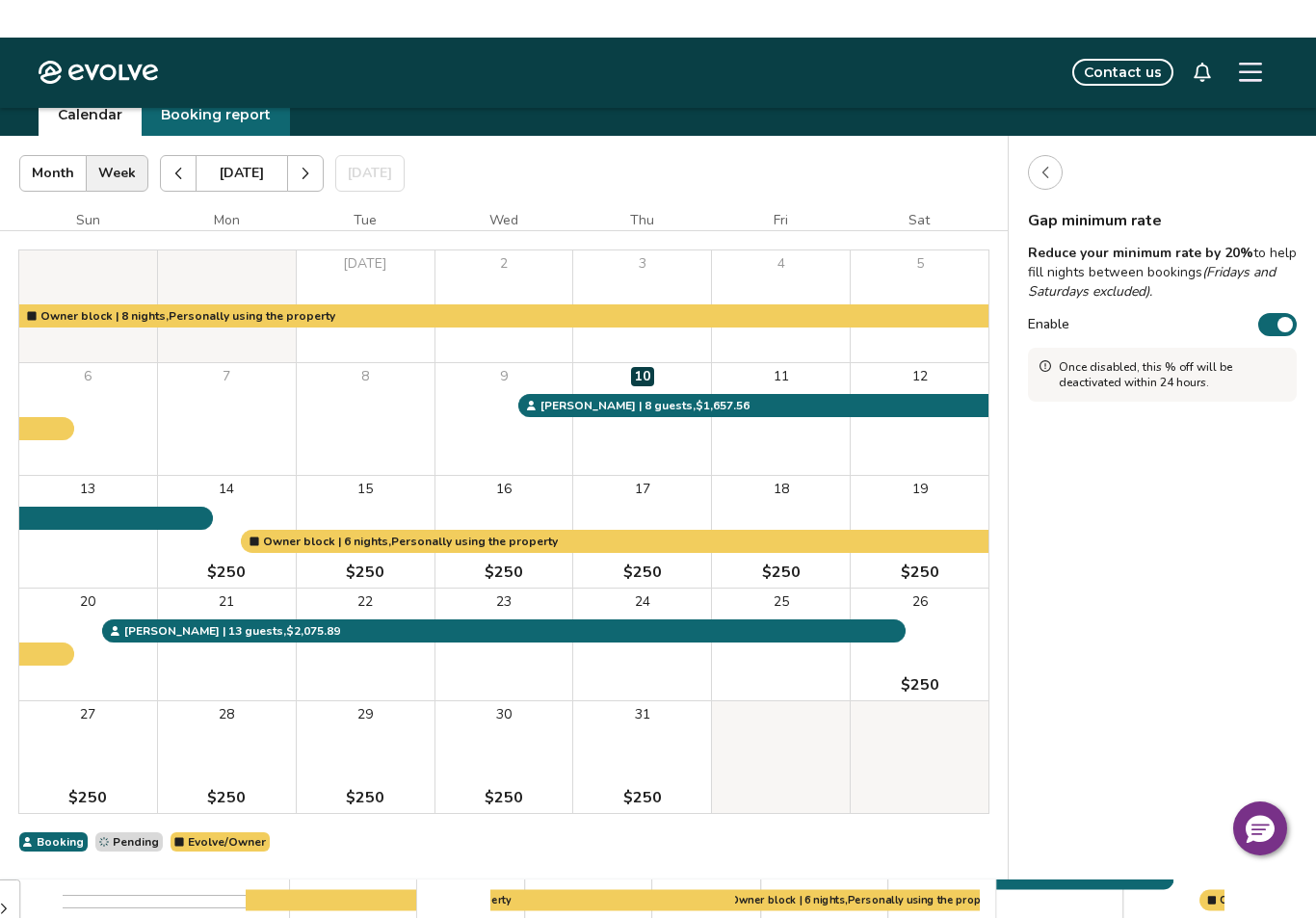 scroll, scrollTop: 153, scrollLeft: 0, axis: vertical 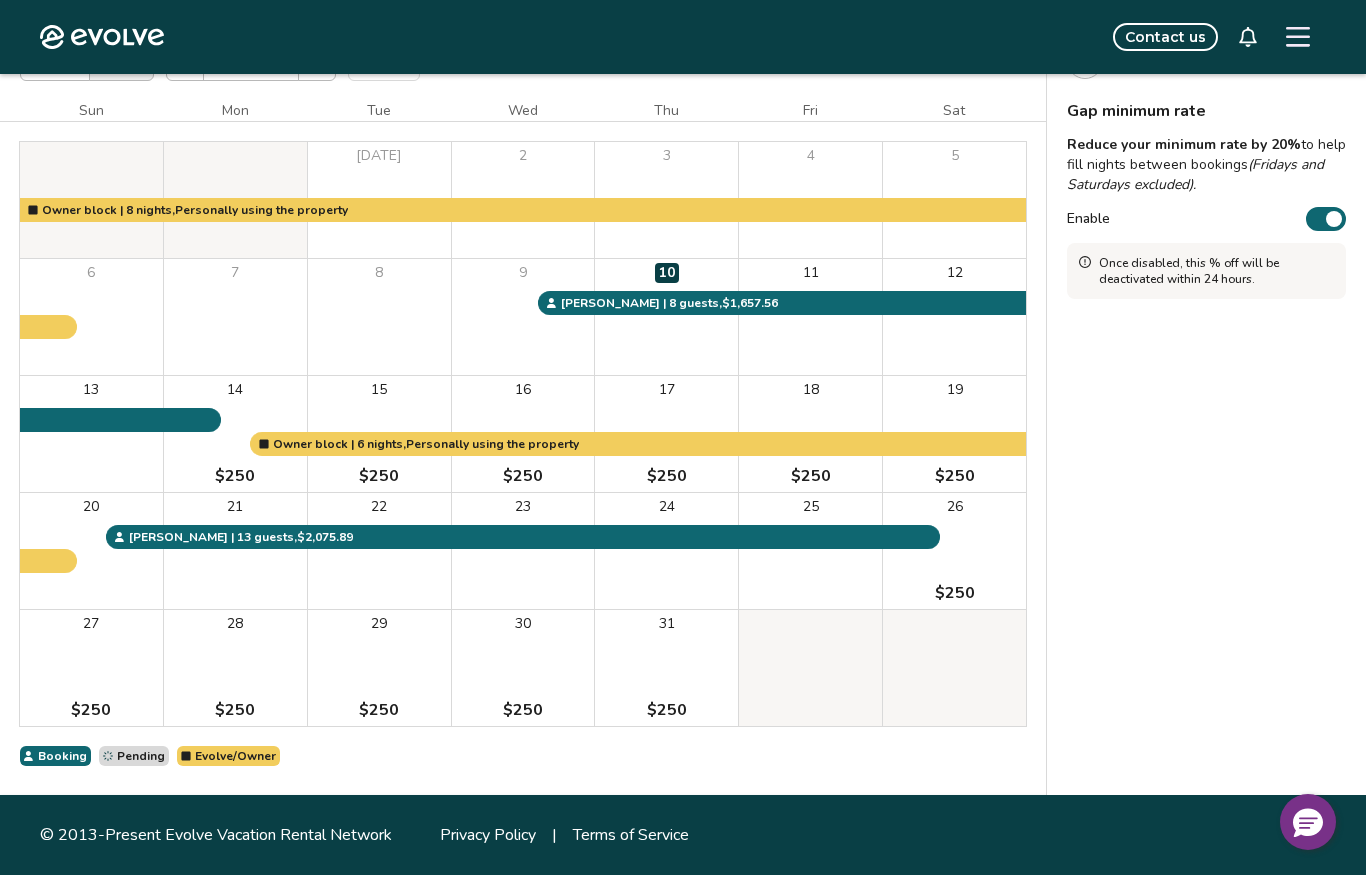 click 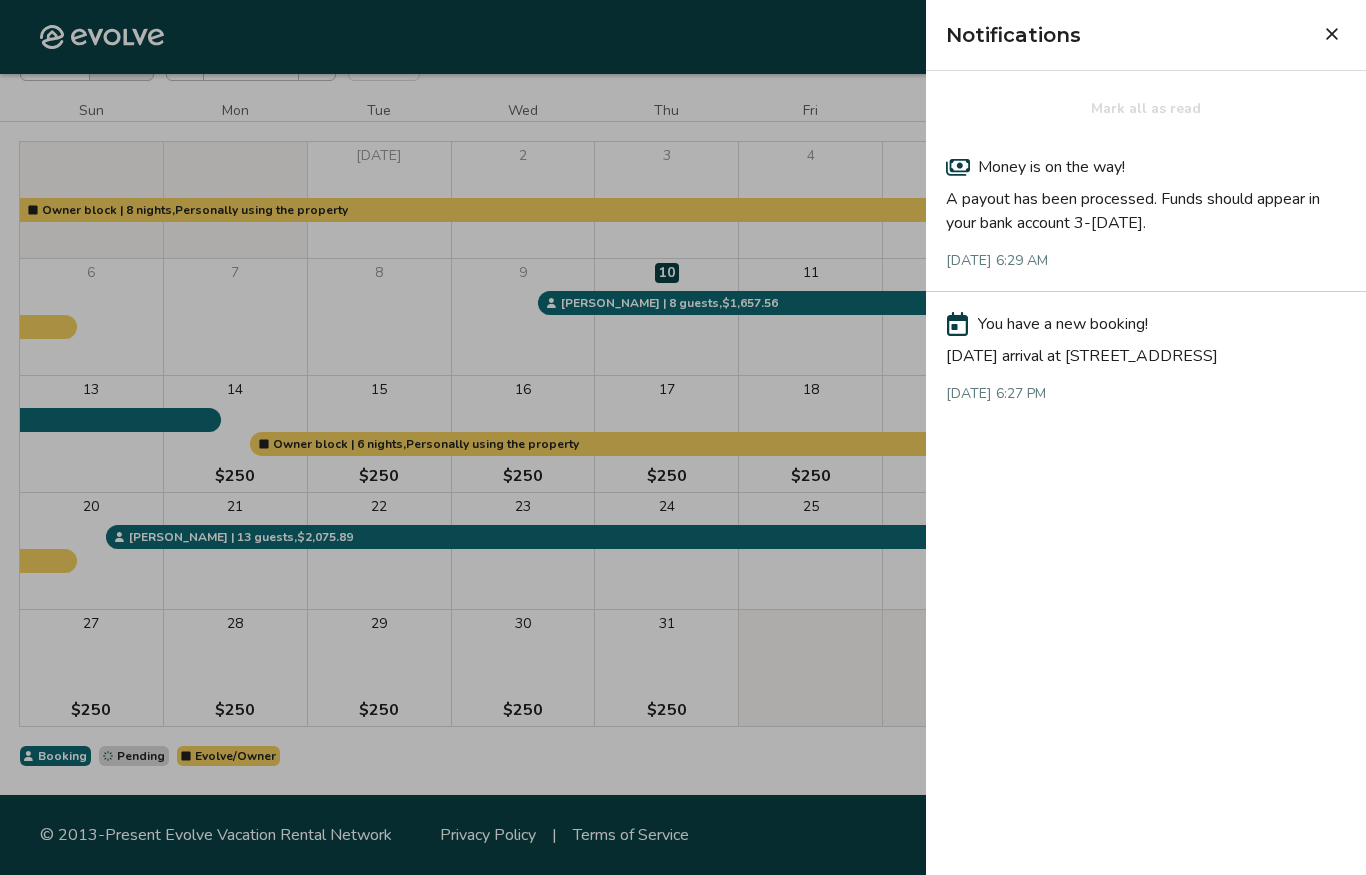 click on "[DATE] arrival at [STREET_ADDRESS]" at bounding box center [1146, 352] 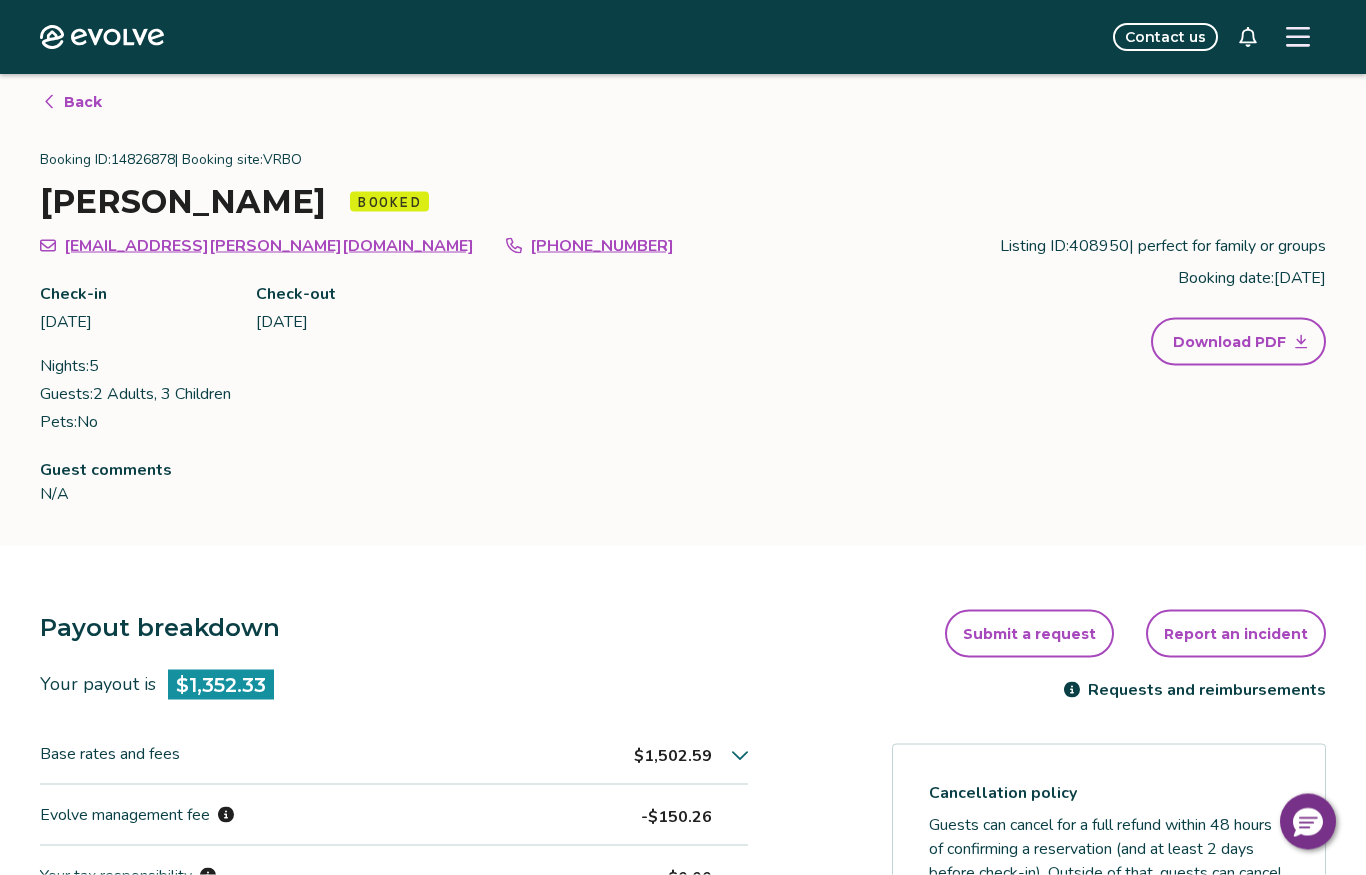 scroll, scrollTop: 0, scrollLeft: 0, axis: both 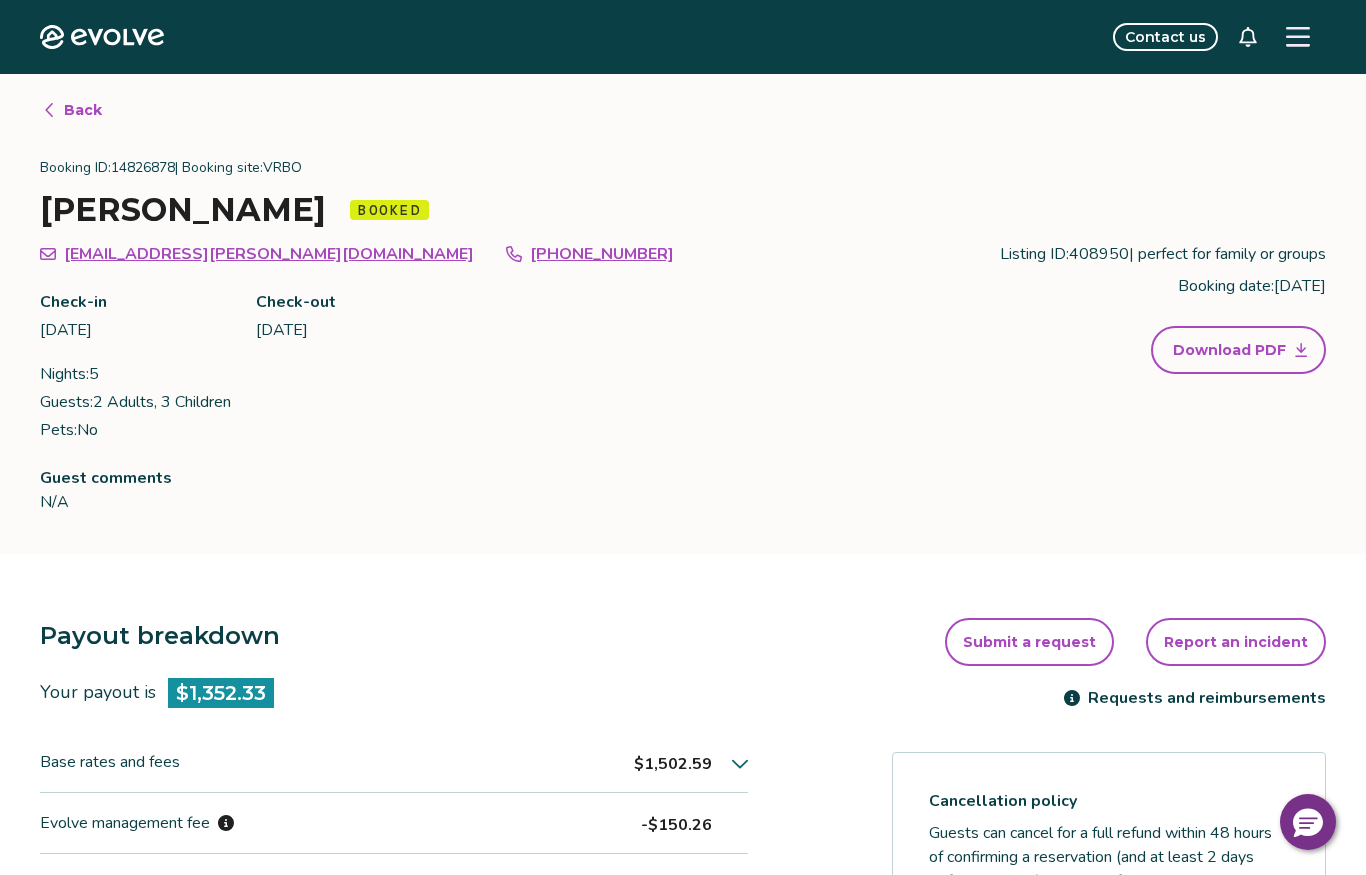 click on "Back" at bounding box center (72, 110) 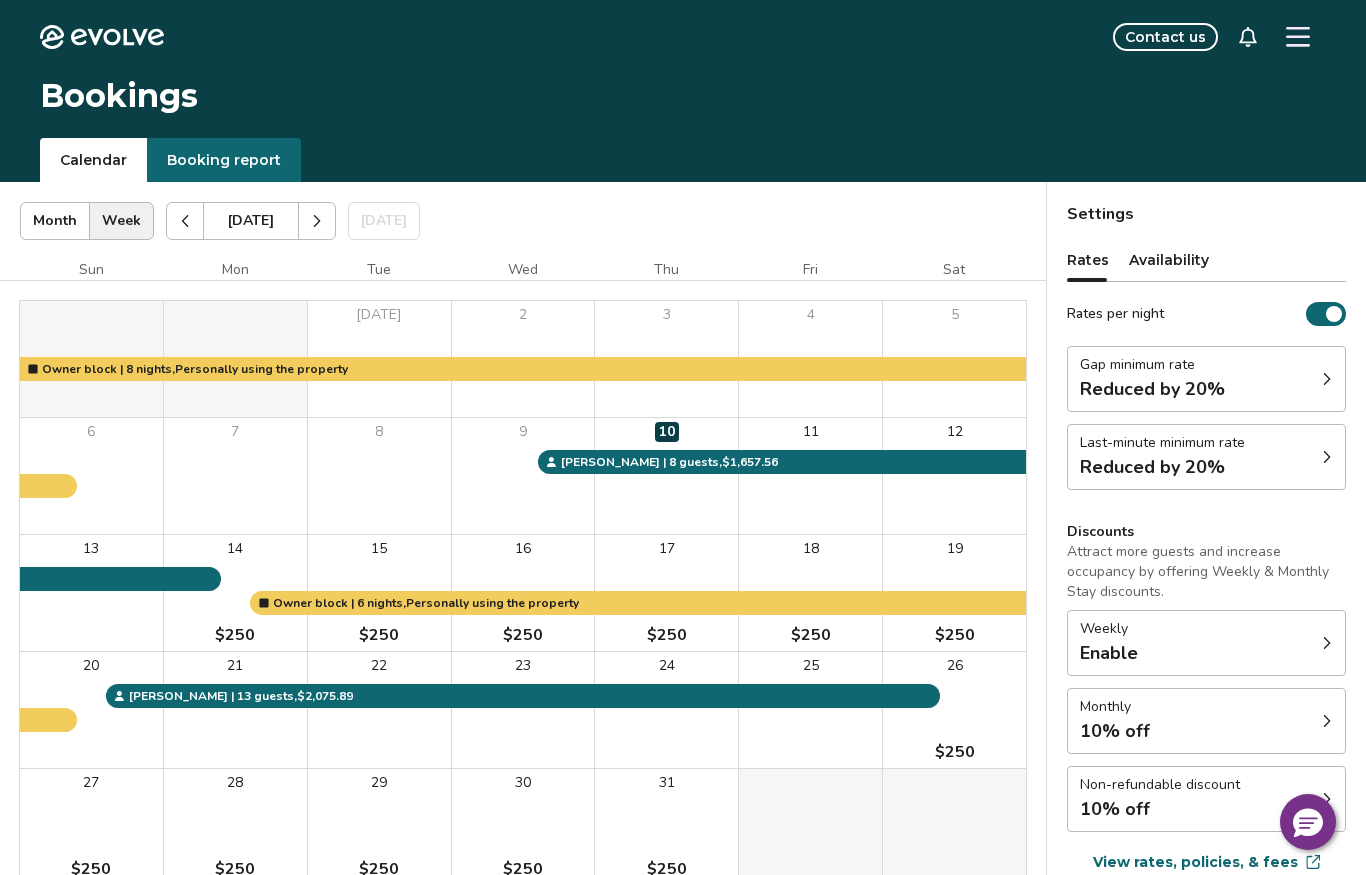 click at bounding box center (317, 221) 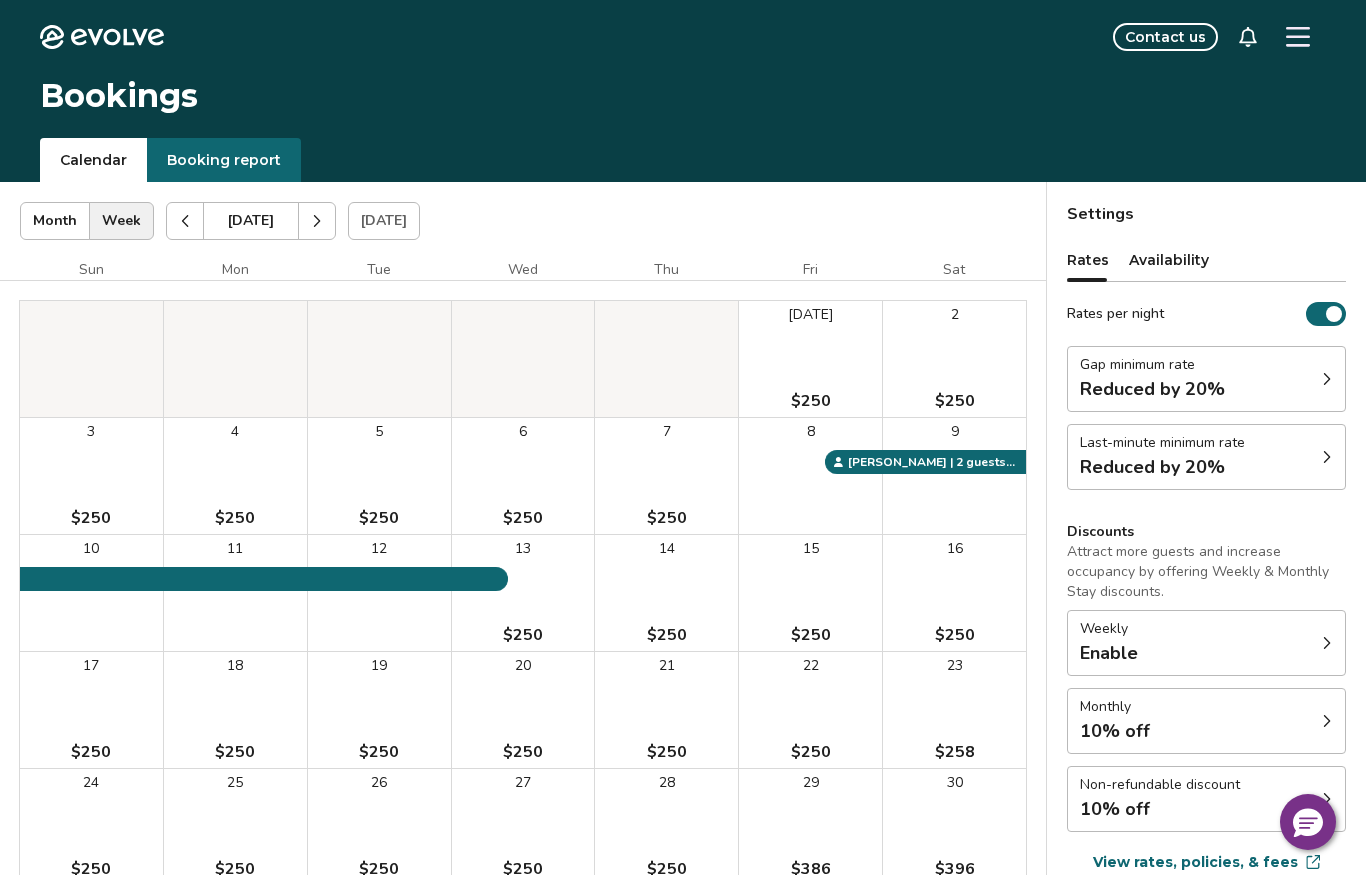 click 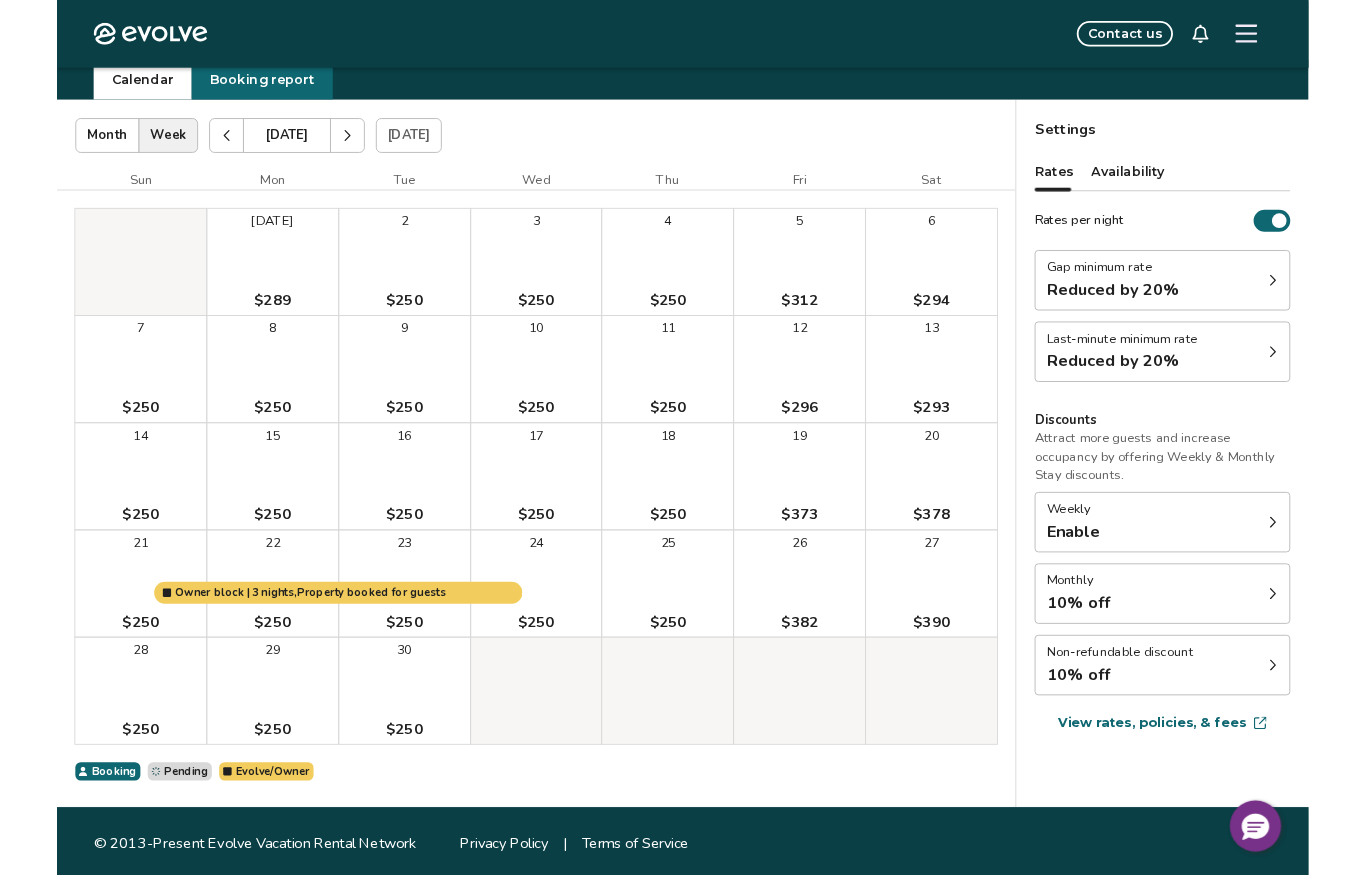 scroll, scrollTop: 159, scrollLeft: 0, axis: vertical 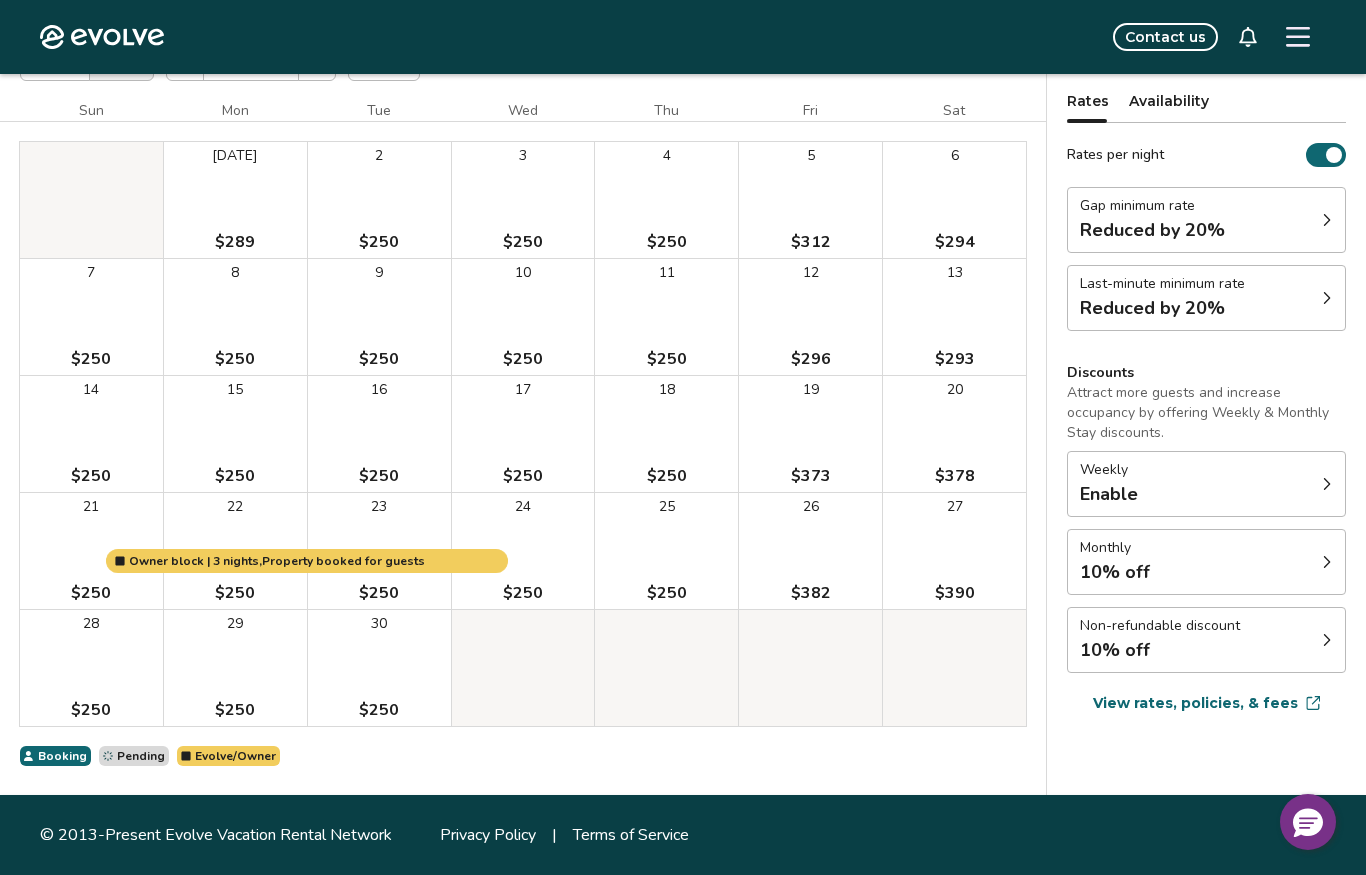 click on "[DATE]" at bounding box center [384, 62] 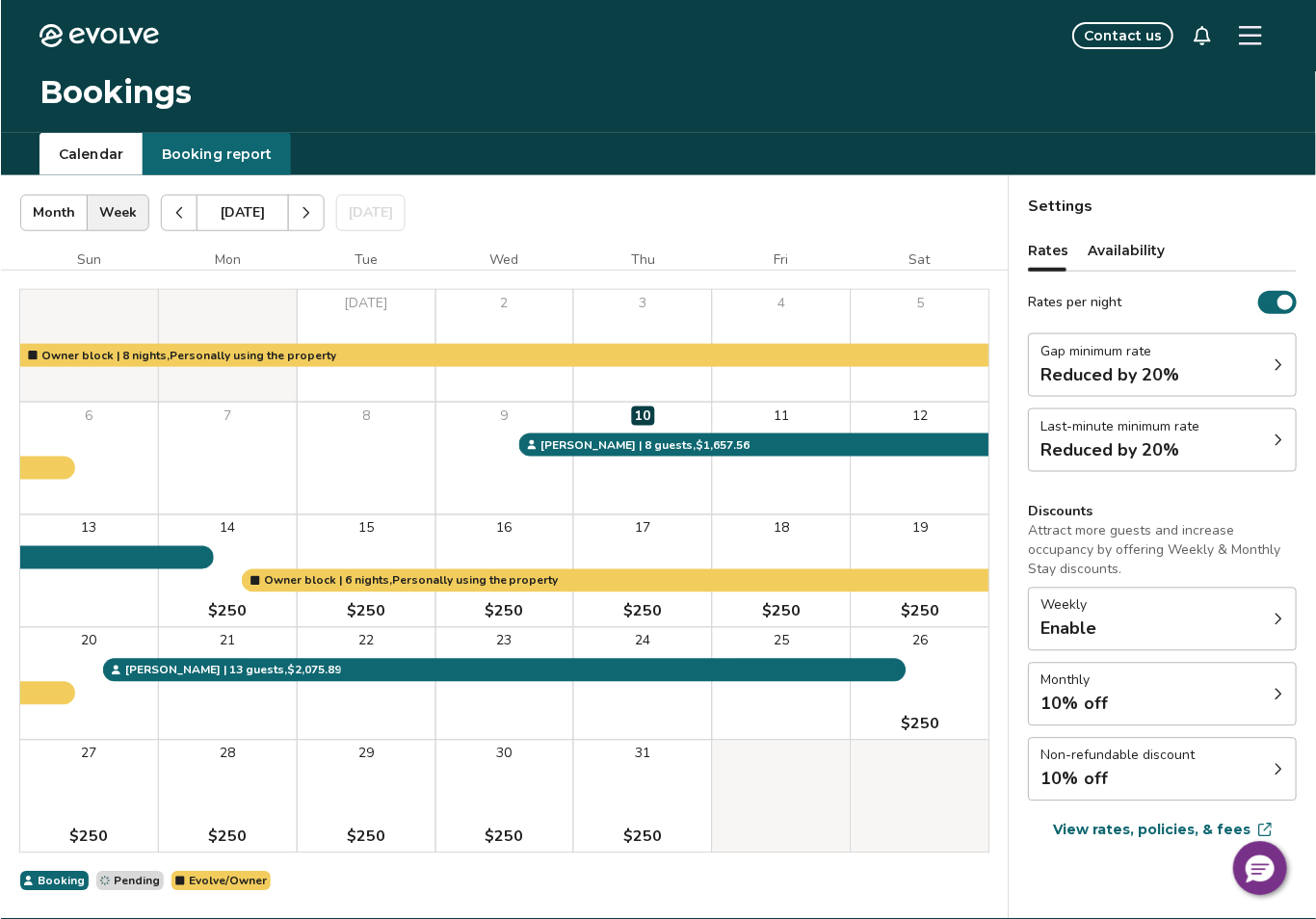 scroll, scrollTop: 77, scrollLeft: 0, axis: vertical 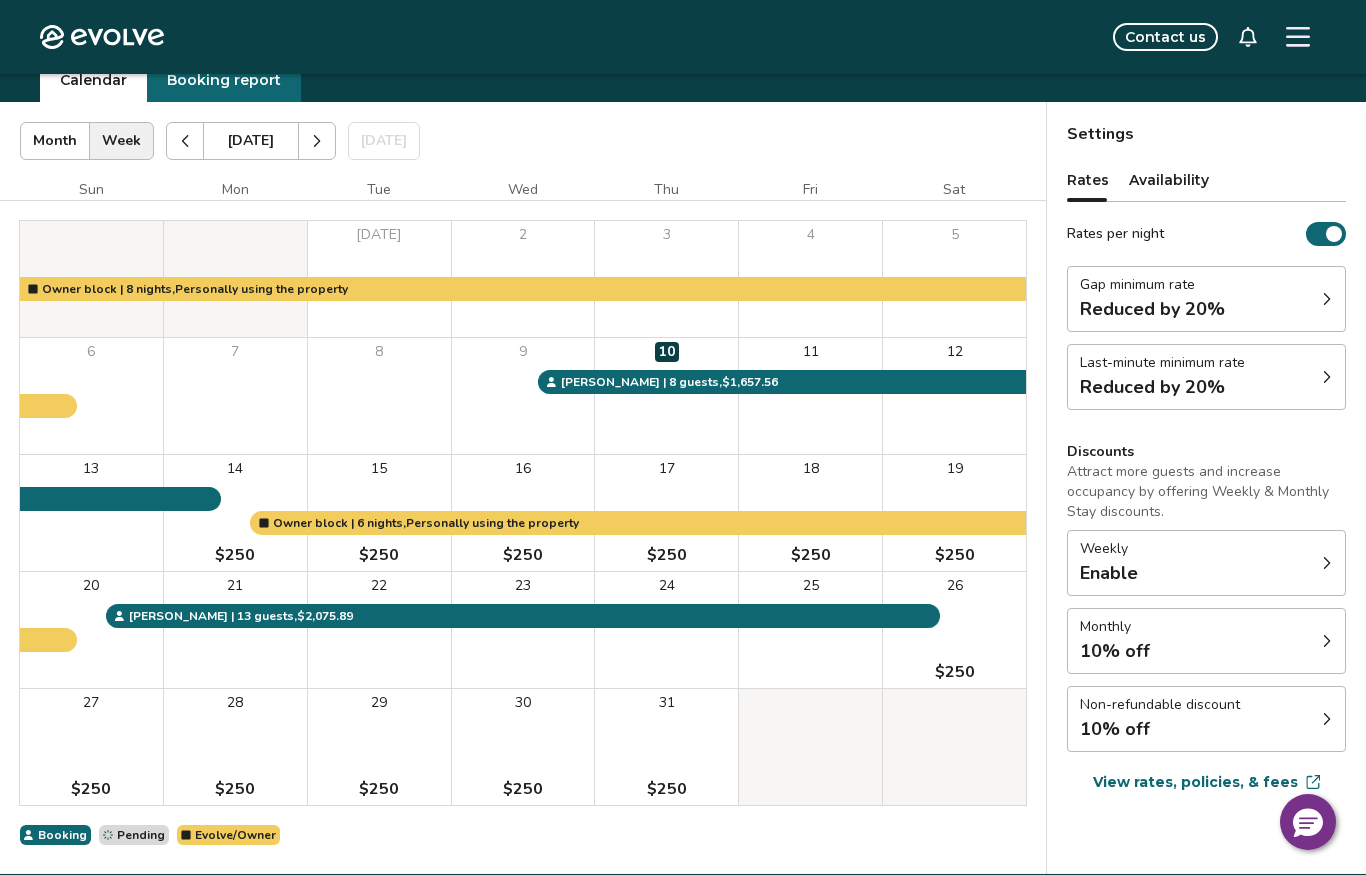 click at bounding box center (317, 141) 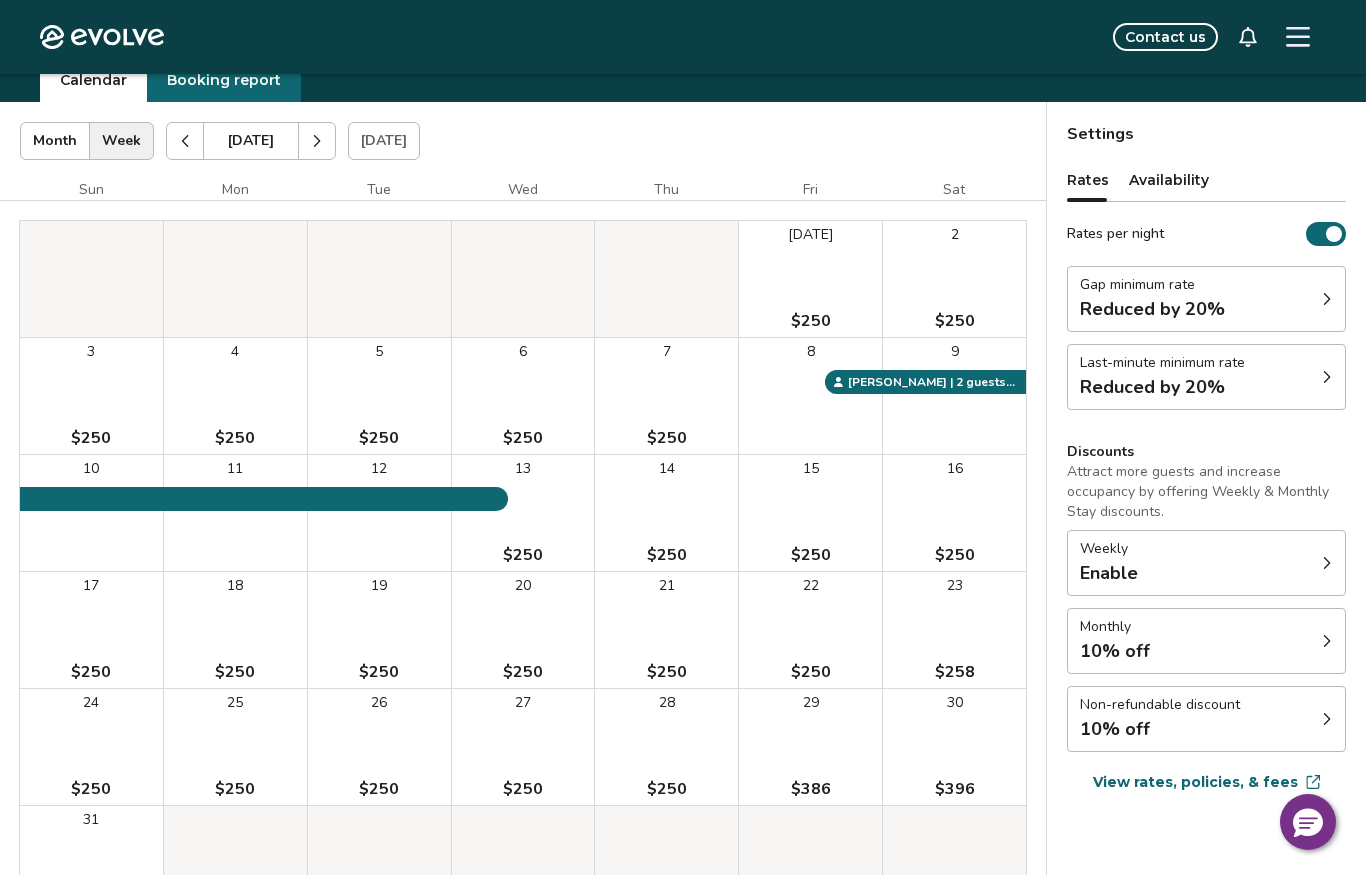 click 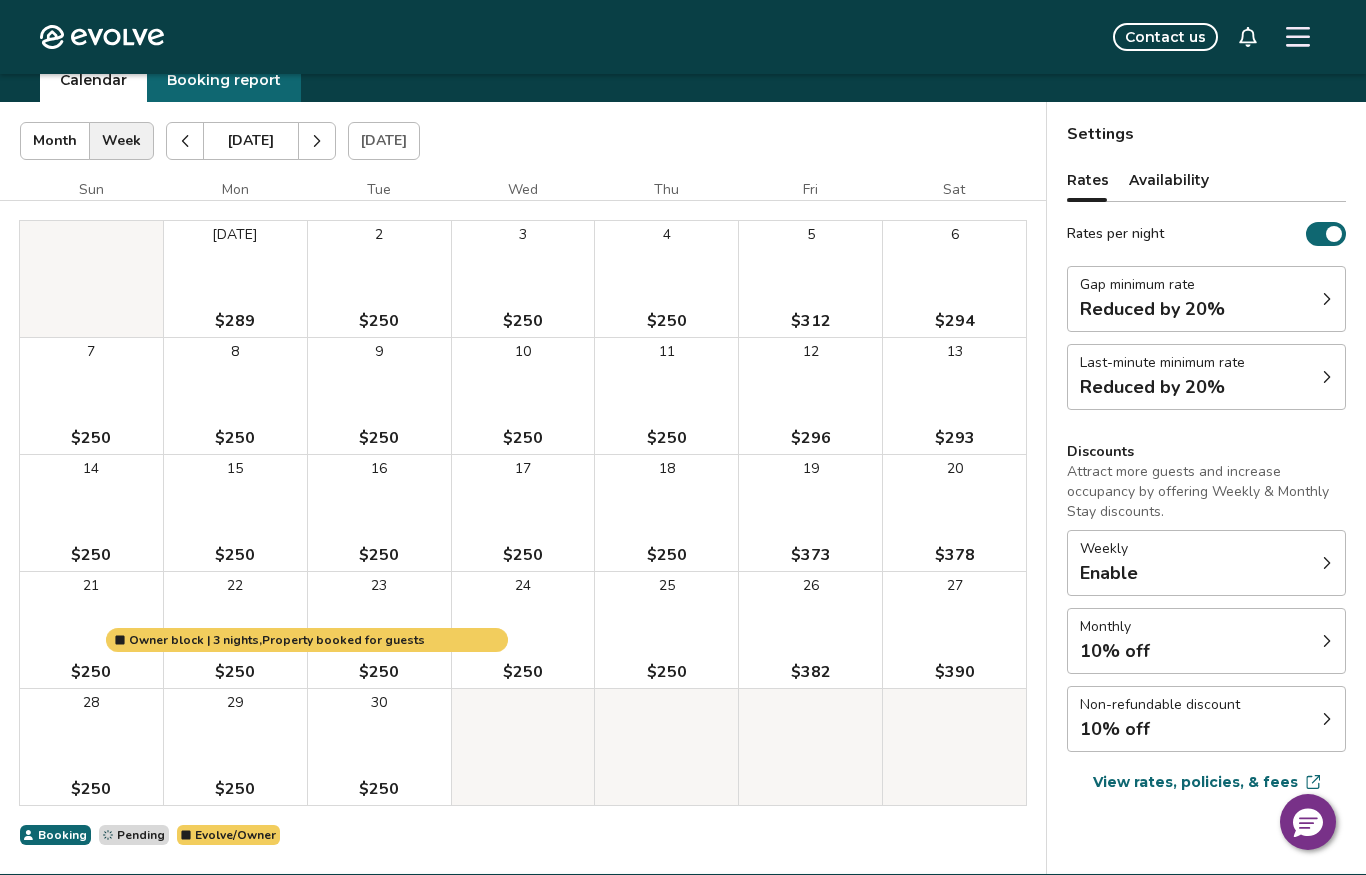 click 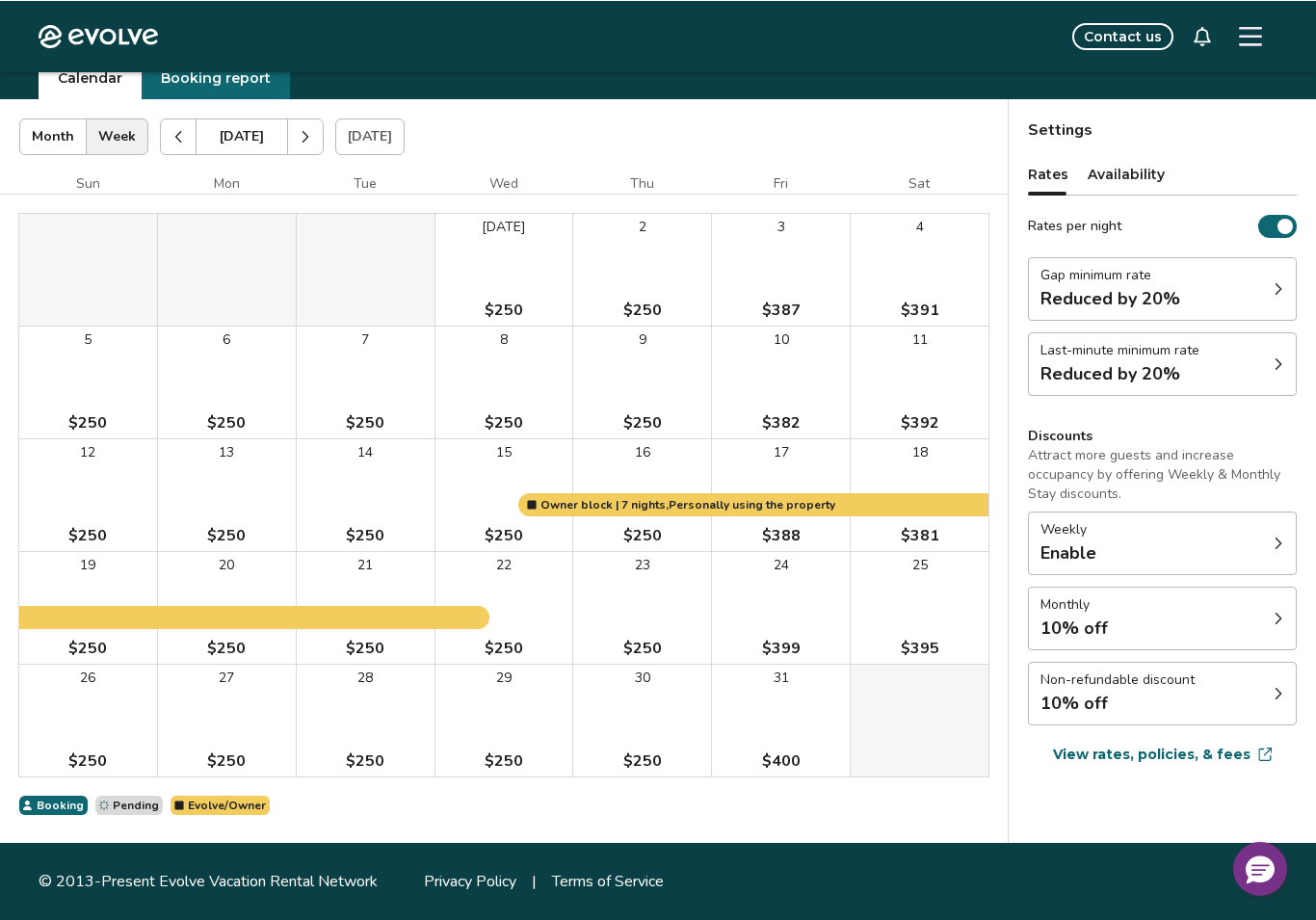 scroll, scrollTop: 76, scrollLeft: 0, axis: vertical 